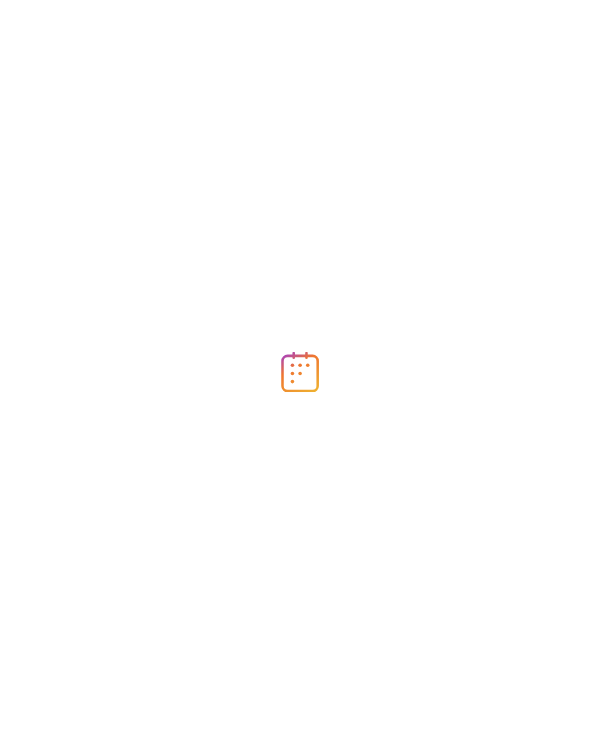 scroll, scrollTop: 0, scrollLeft: 0, axis: both 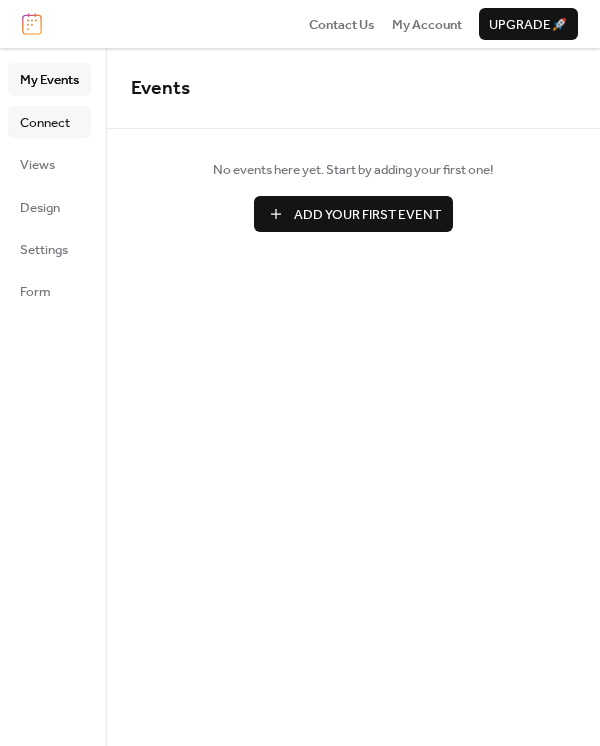 click on "Connect" at bounding box center [45, 123] 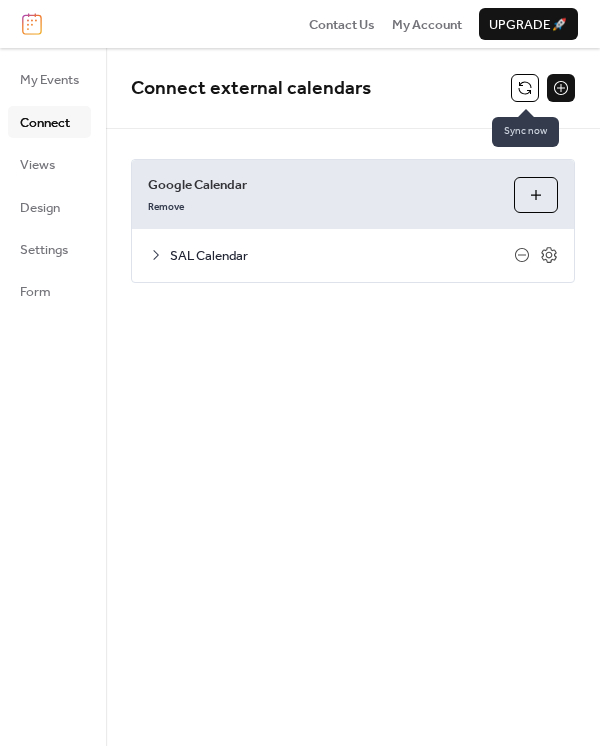 click at bounding box center [525, 88] 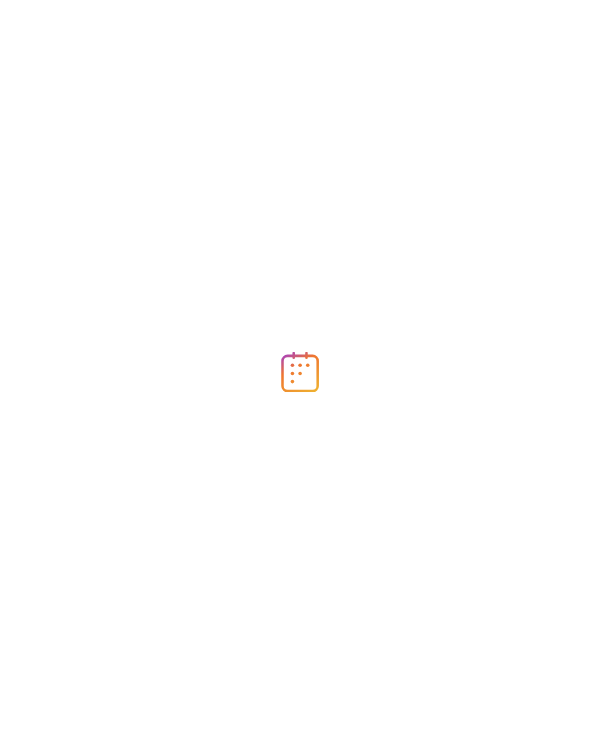 scroll, scrollTop: 0, scrollLeft: 0, axis: both 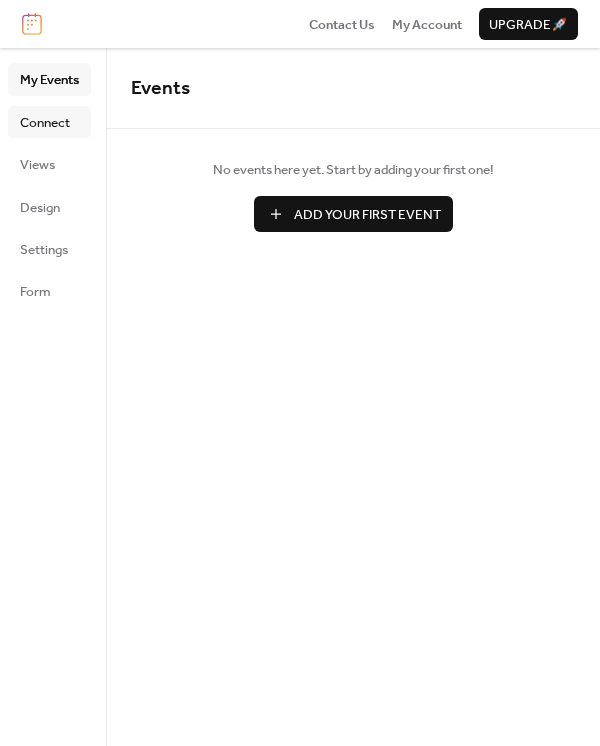 click on "Connect" at bounding box center [45, 123] 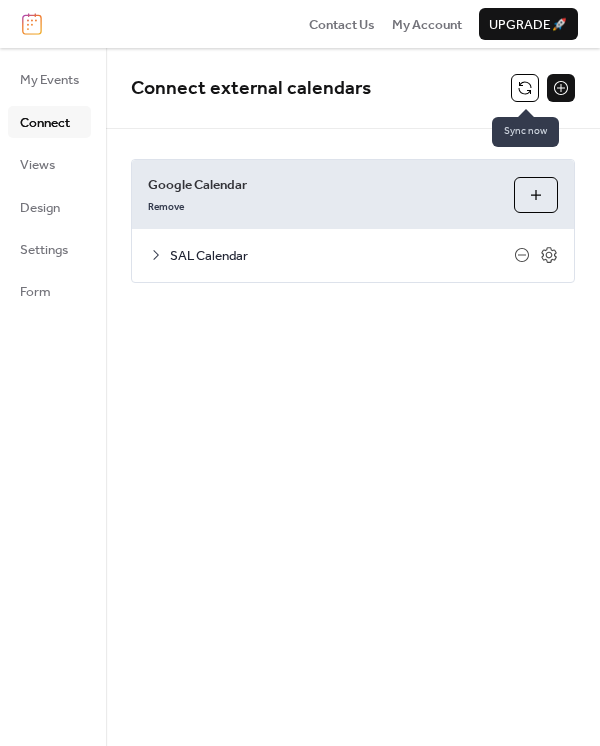 click at bounding box center (525, 88) 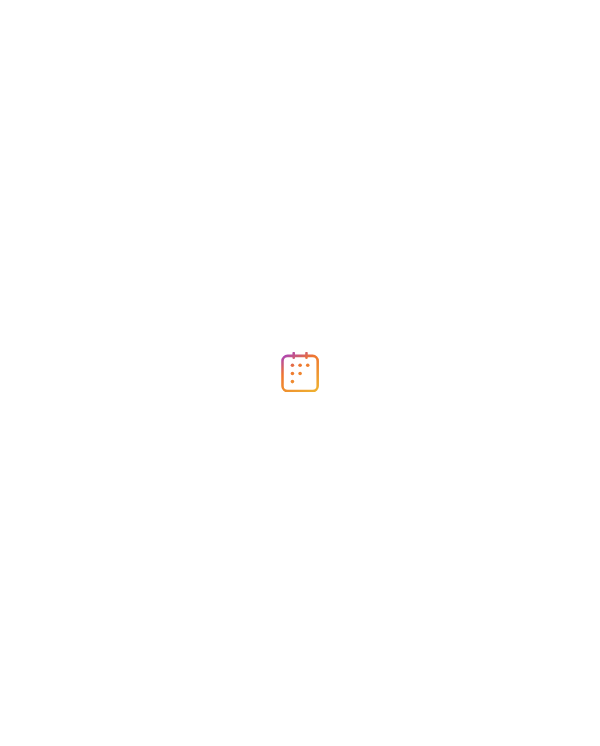 scroll, scrollTop: 0, scrollLeft: 0, axis: both 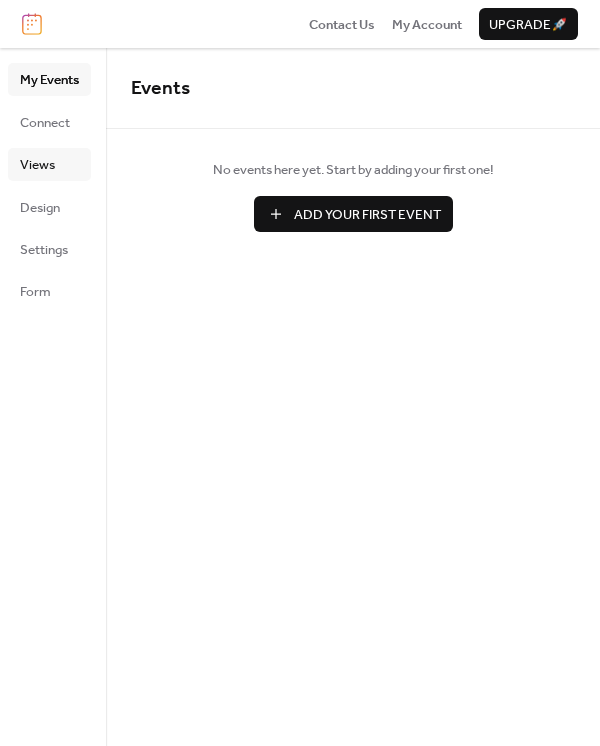 click on "Views" at bounding box center (37, 165) 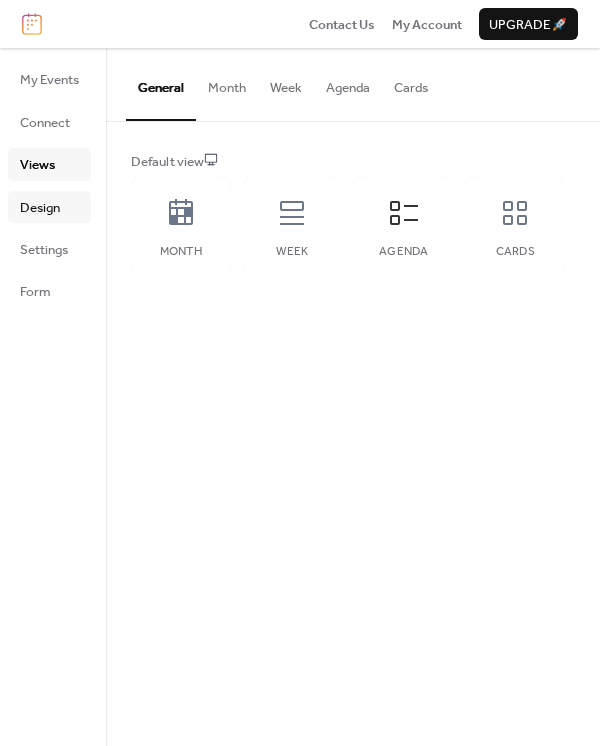 click on "Design" at bounding box center (40, 208) 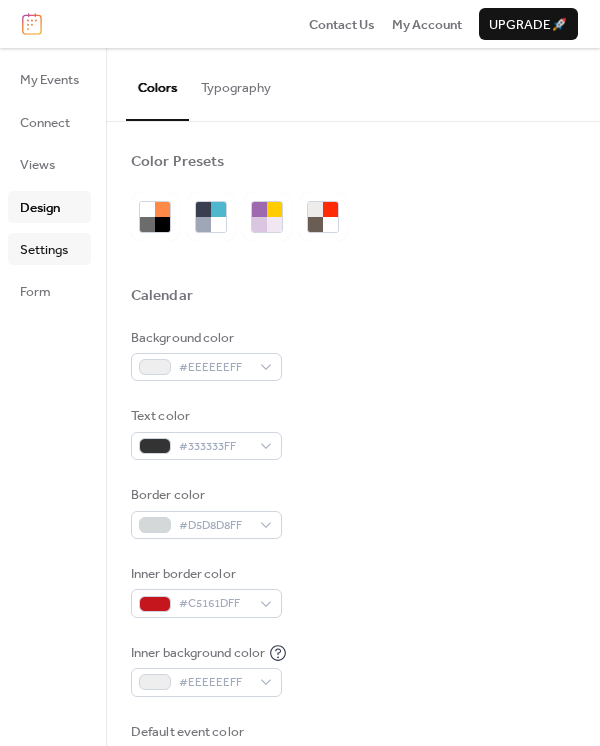 click on "Settings" at bounding box center [49, 249] 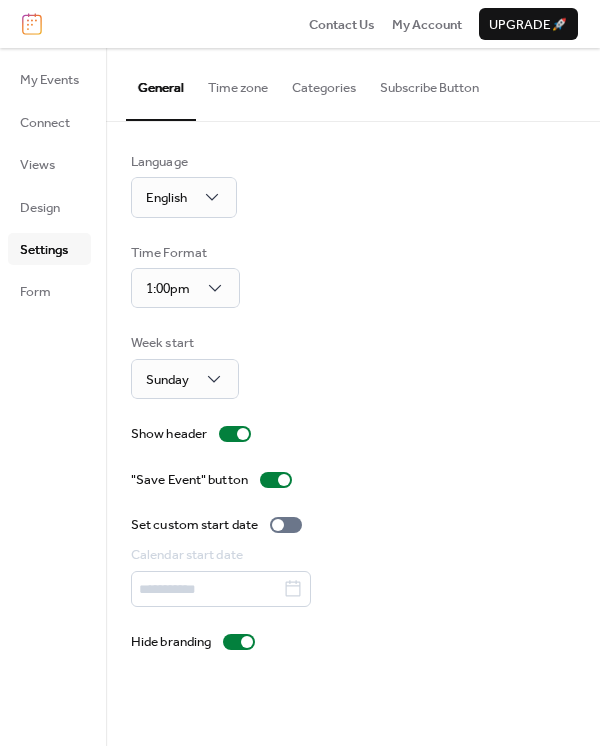 click on "Language English Time Format 1:00pm Week start Sunday Show header "Save Event" button Set custom start date Calendar start date Hide branding" at bounding box center [353, 402] 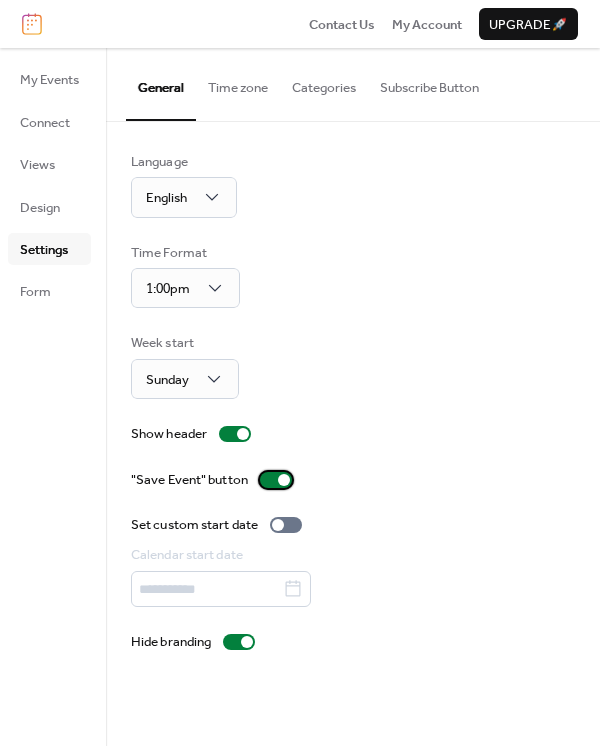 click at bounding box center [276, 480] 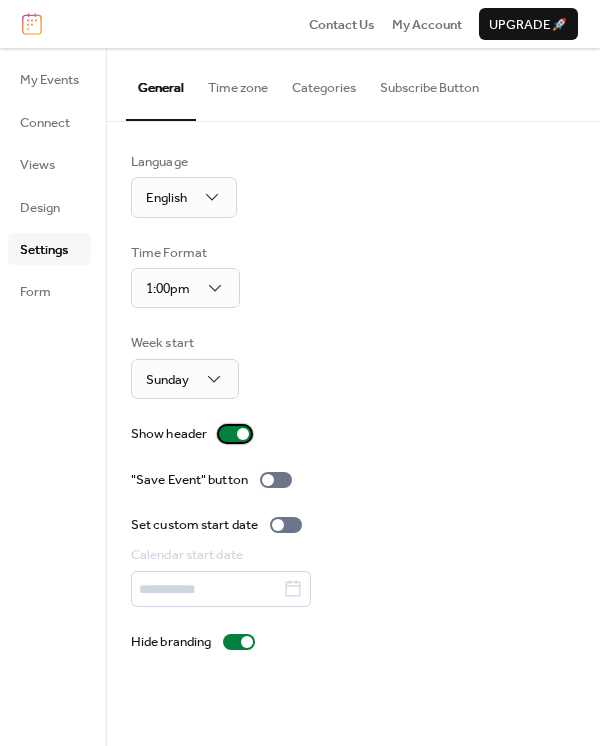 click at bounding box center [235, 434] 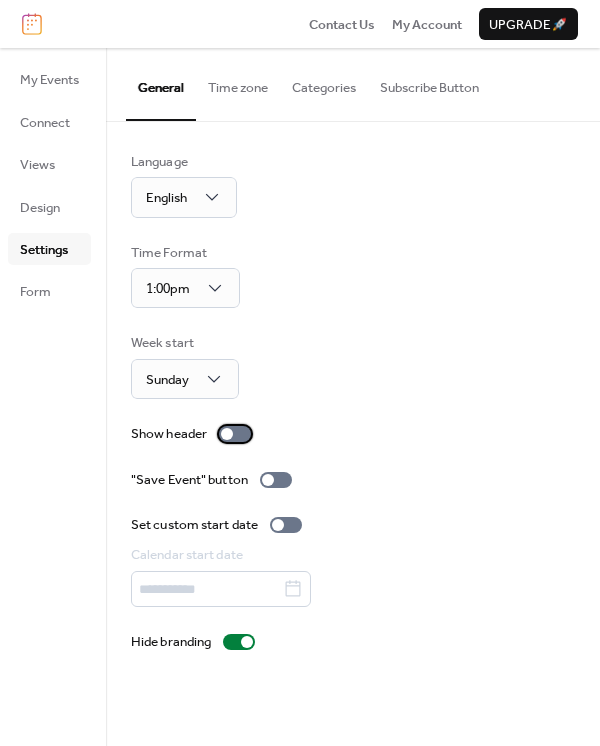 click at bounding box center (235, 434) 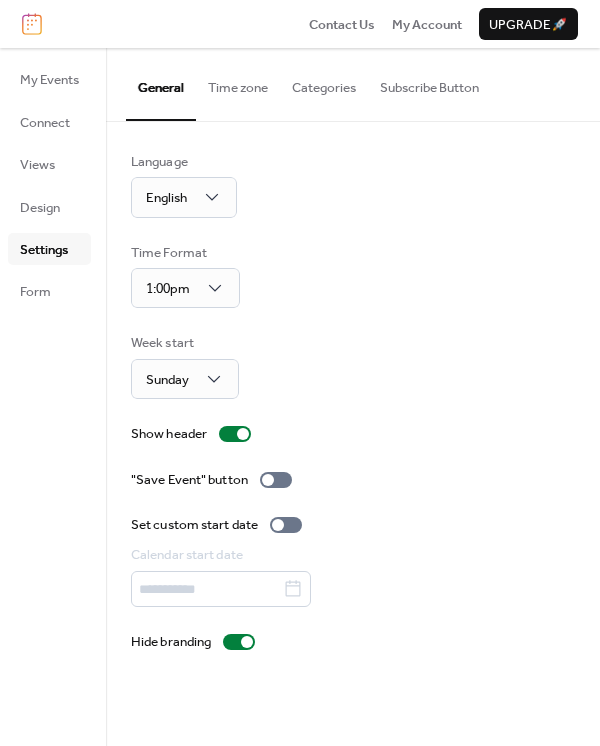 click on "Time zone" at bounding box center (238, 83) 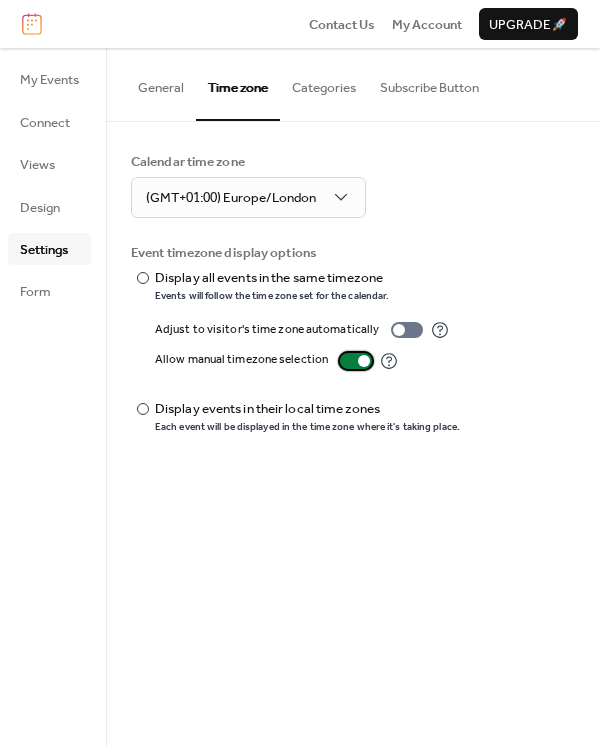 click at bounding box center [356, 361] 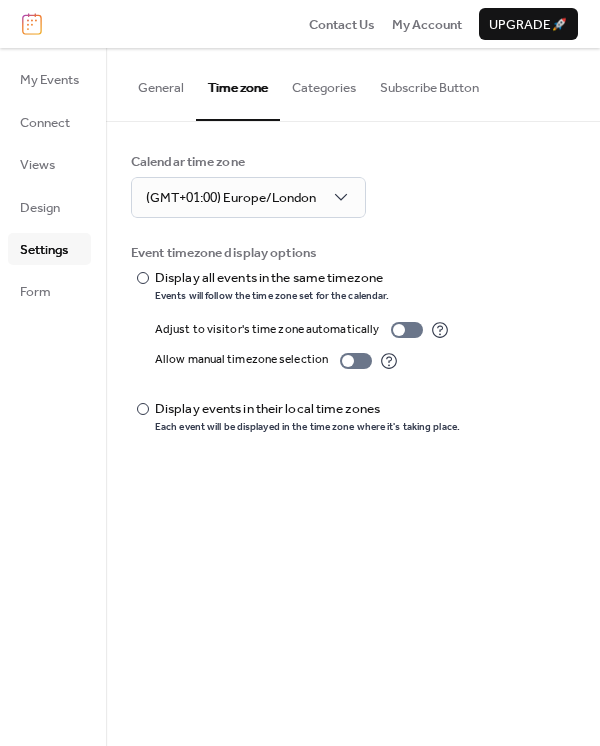 click on "Categories" at bounding box center (324, 83) 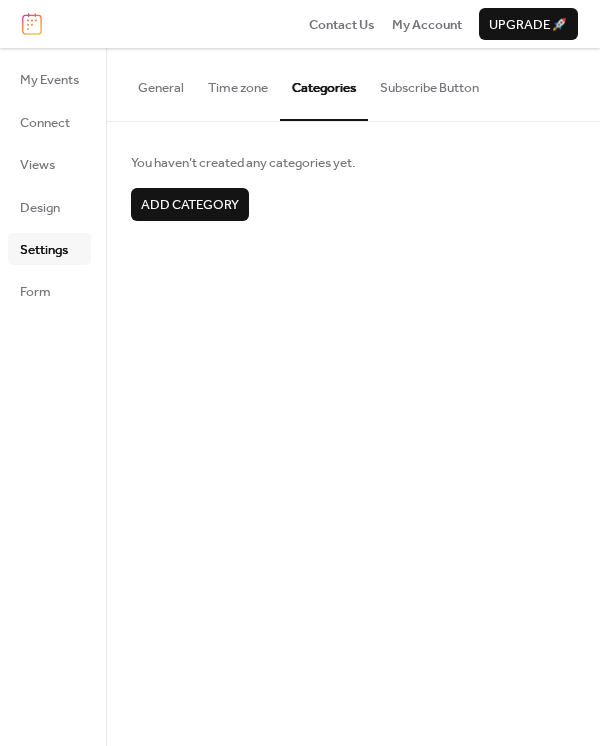 click on "Time zone" at bounding box center [238, 83] 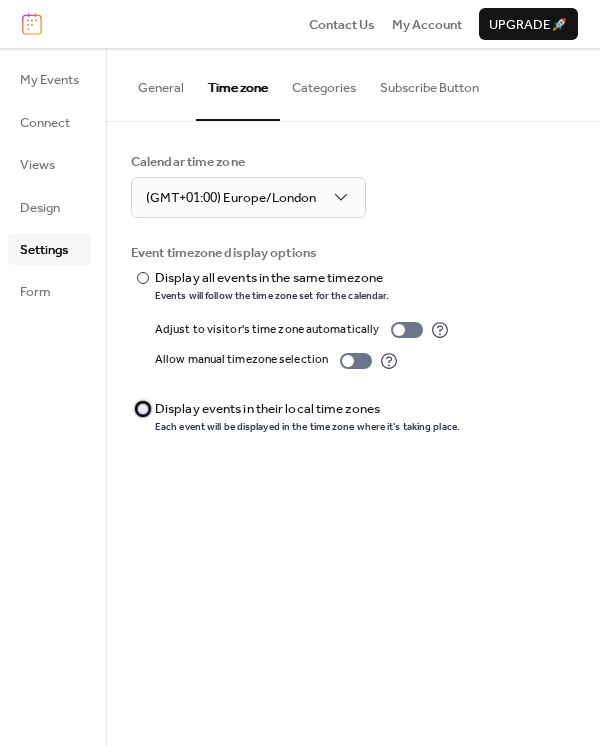 click on "Display events in their local time zones" at bounding box center (305, 409) 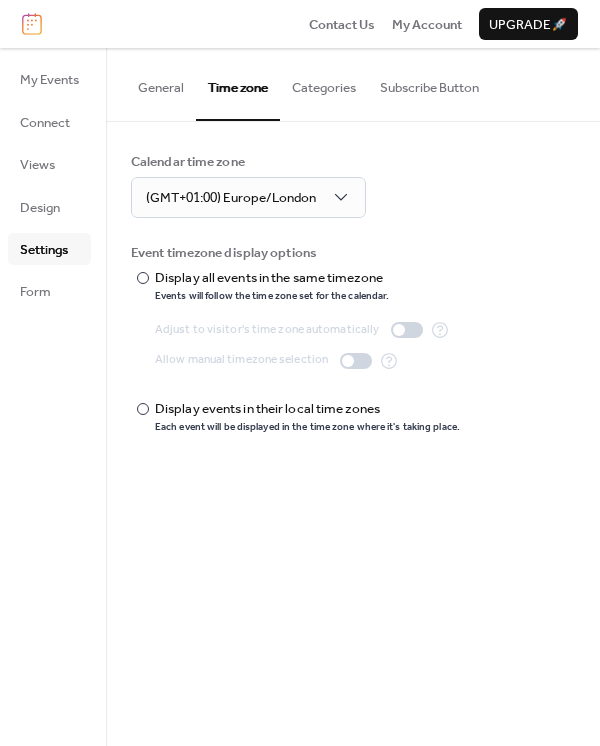 click on "Categories" at bounding box center [324, 83] 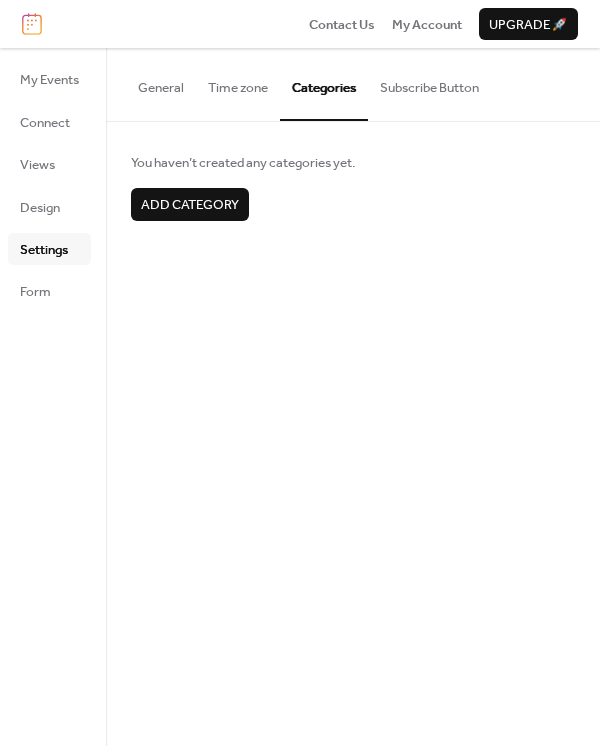 click on "Subscribe Button" at bounding box center [429, 83] 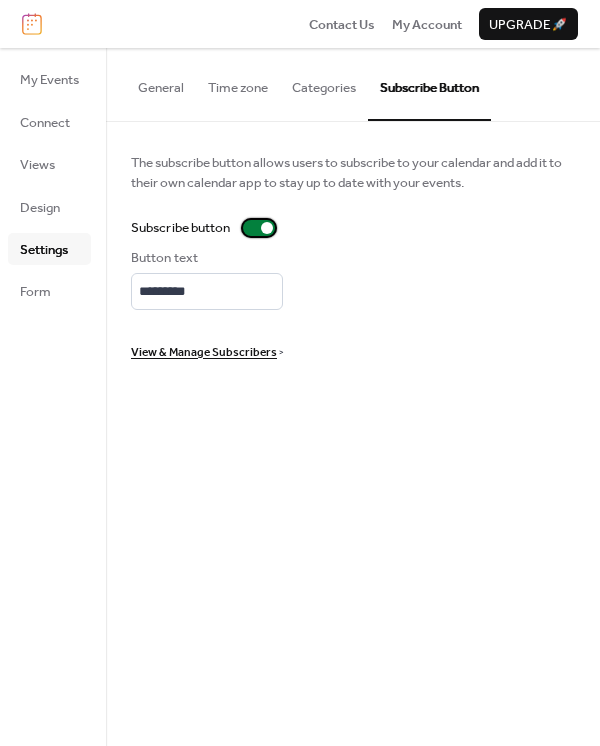 click at bounding box center [259, 228] 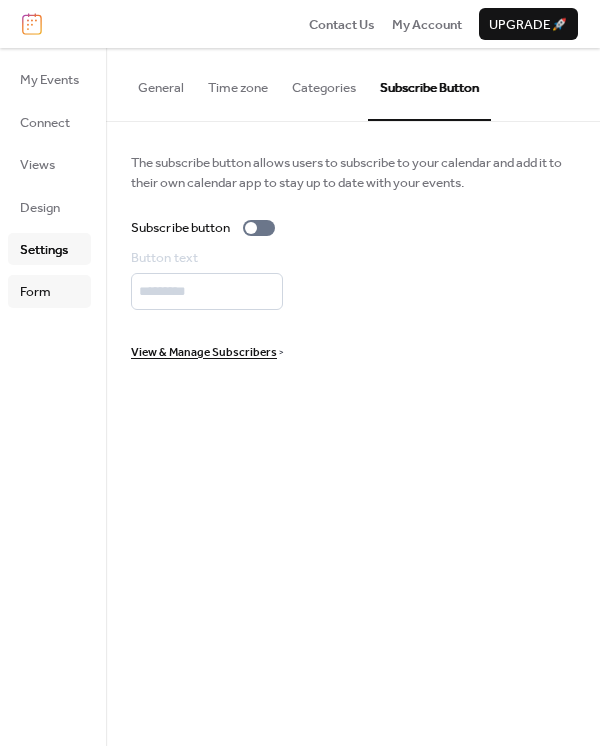 click on "Form" at bounding box center (35, 292) 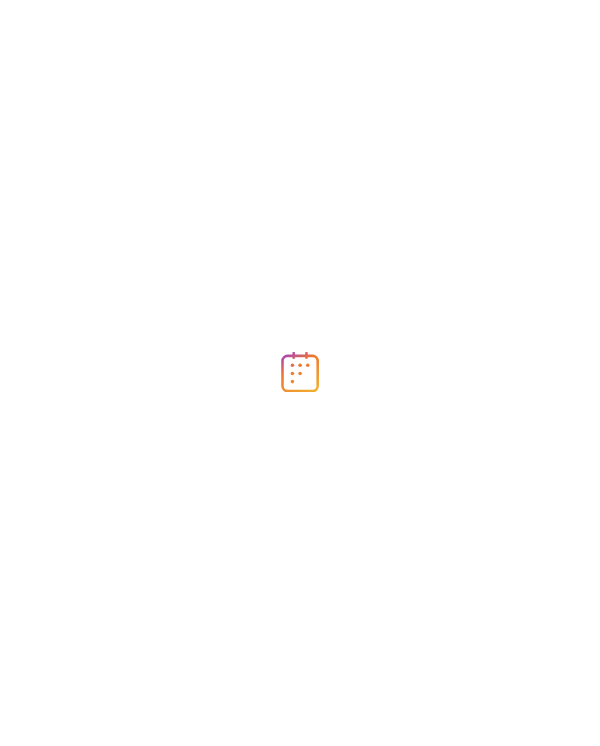 scroll, scrollTop: 0, scrollLeft: 0, axis: both 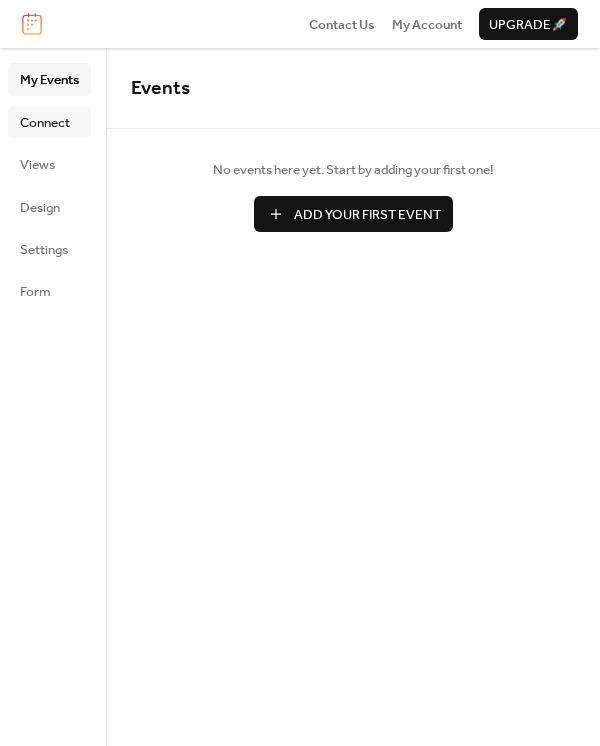 click on "Connect" at bounding box center (45, 123) 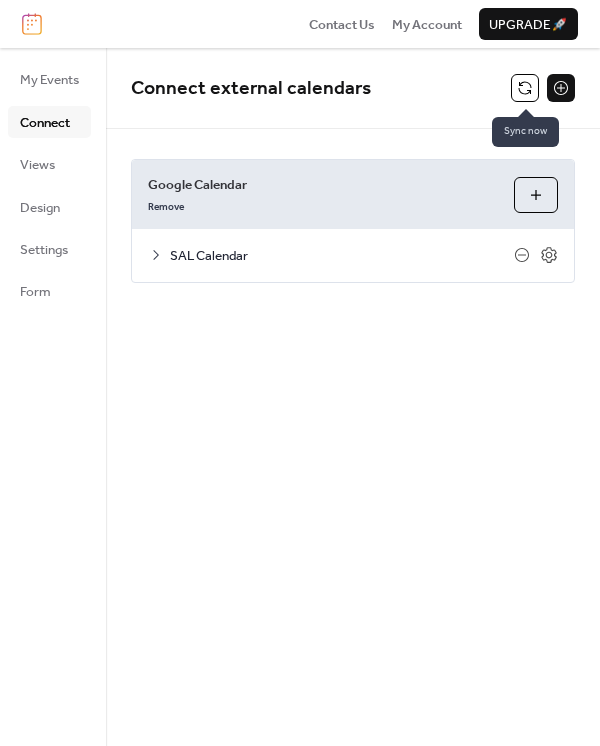 click at bounding box center (525, 88) 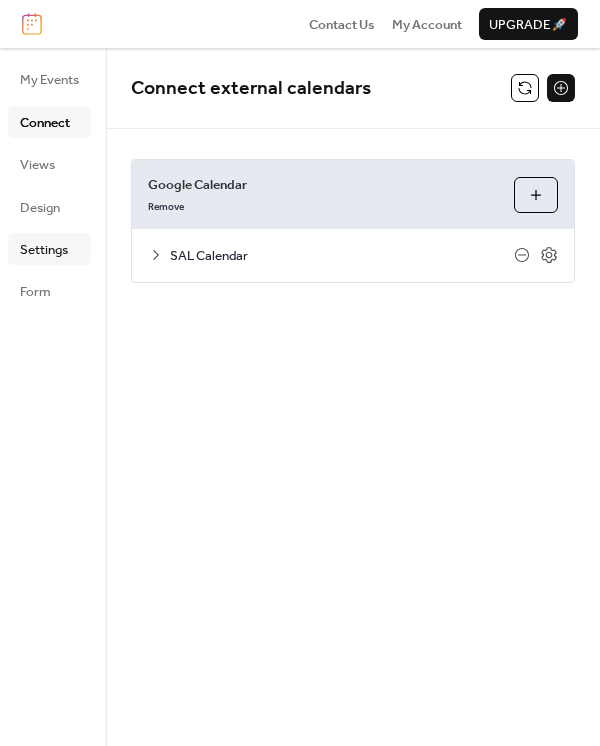 click on "Settings" at bounding box center [44, 250] 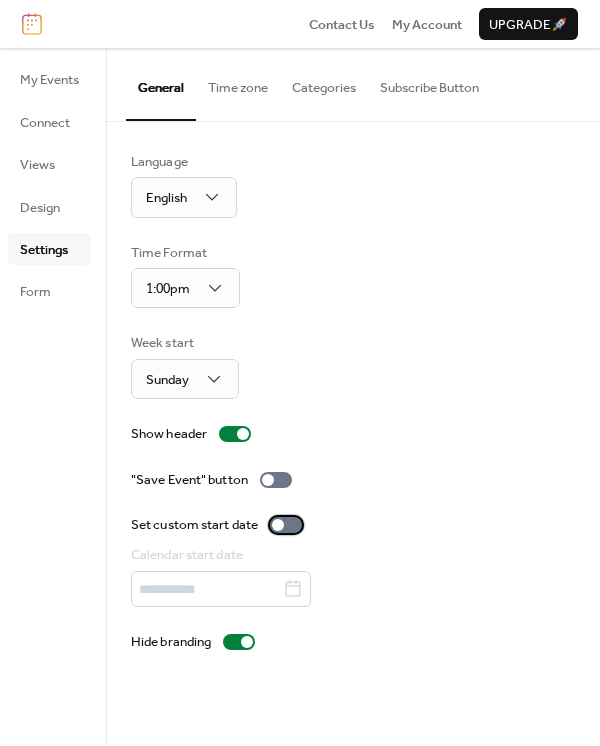click at bounding box center [286, 525] 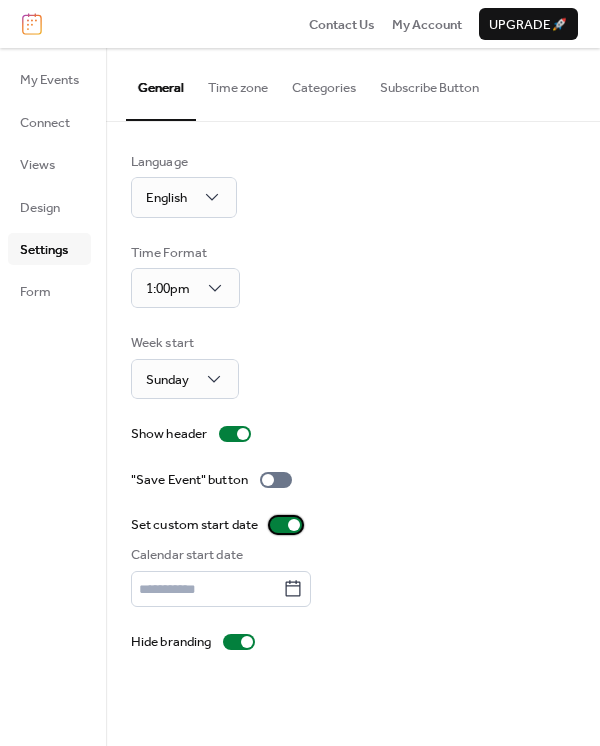 click at bounding box center [286, 525] 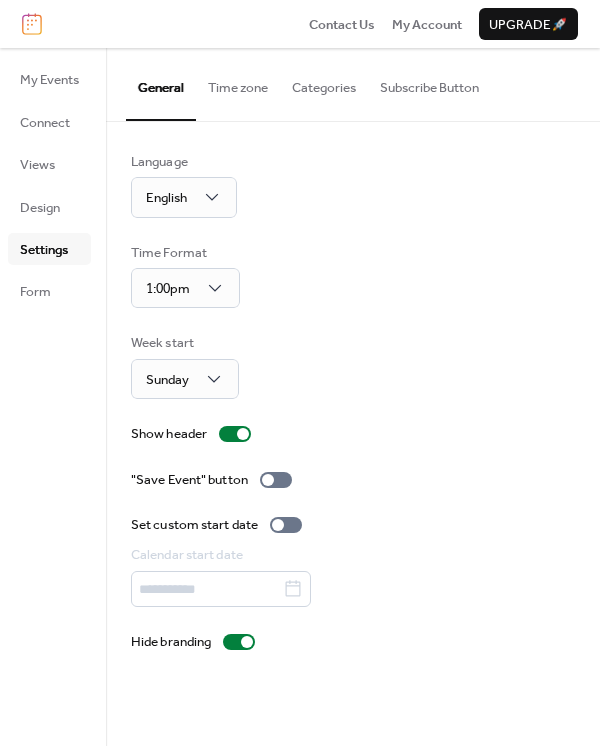 click on "Subscribe Button" at bounding box center (429, 83) 